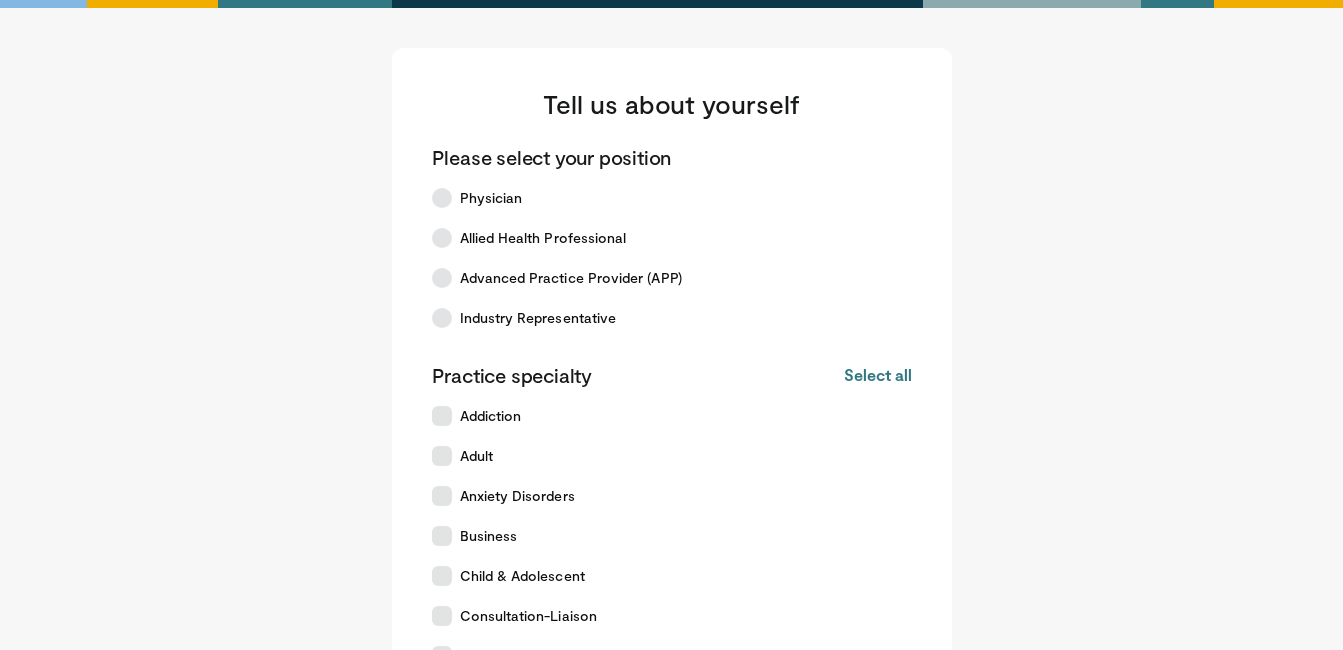 scroll, scrollTop: 0, scrollLeft: 0, axis: both 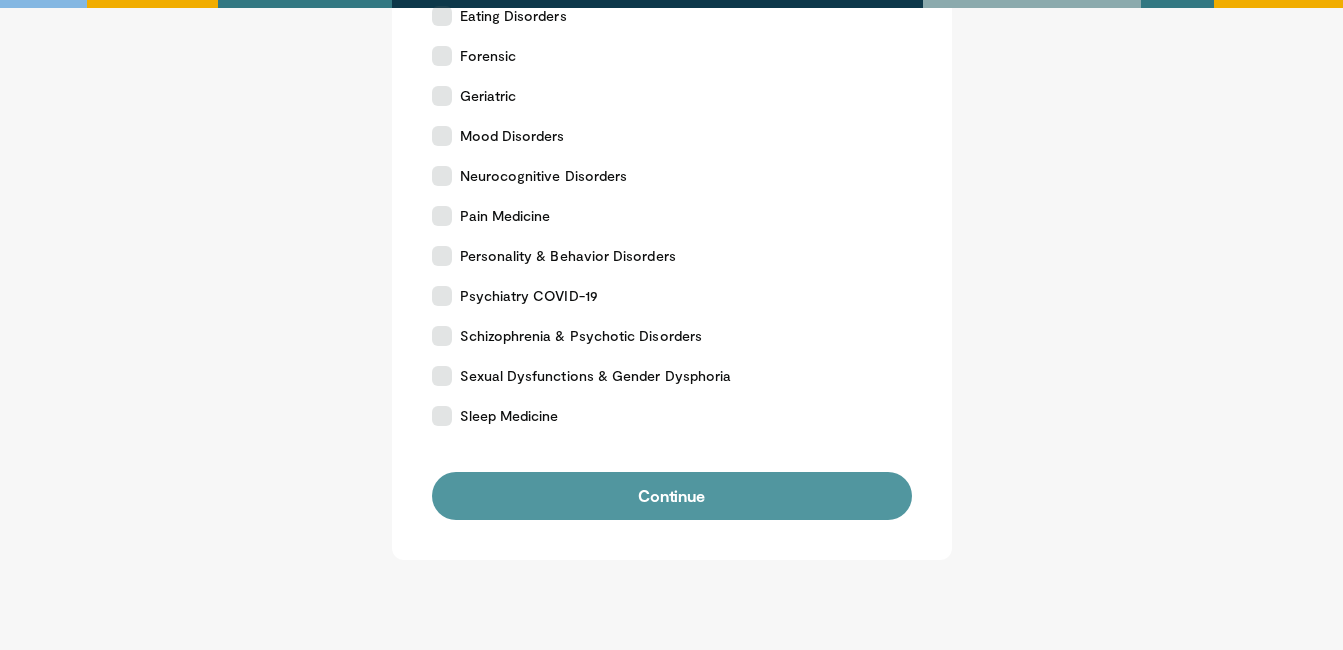 click on "Continue" at bounding box center [672, 496] 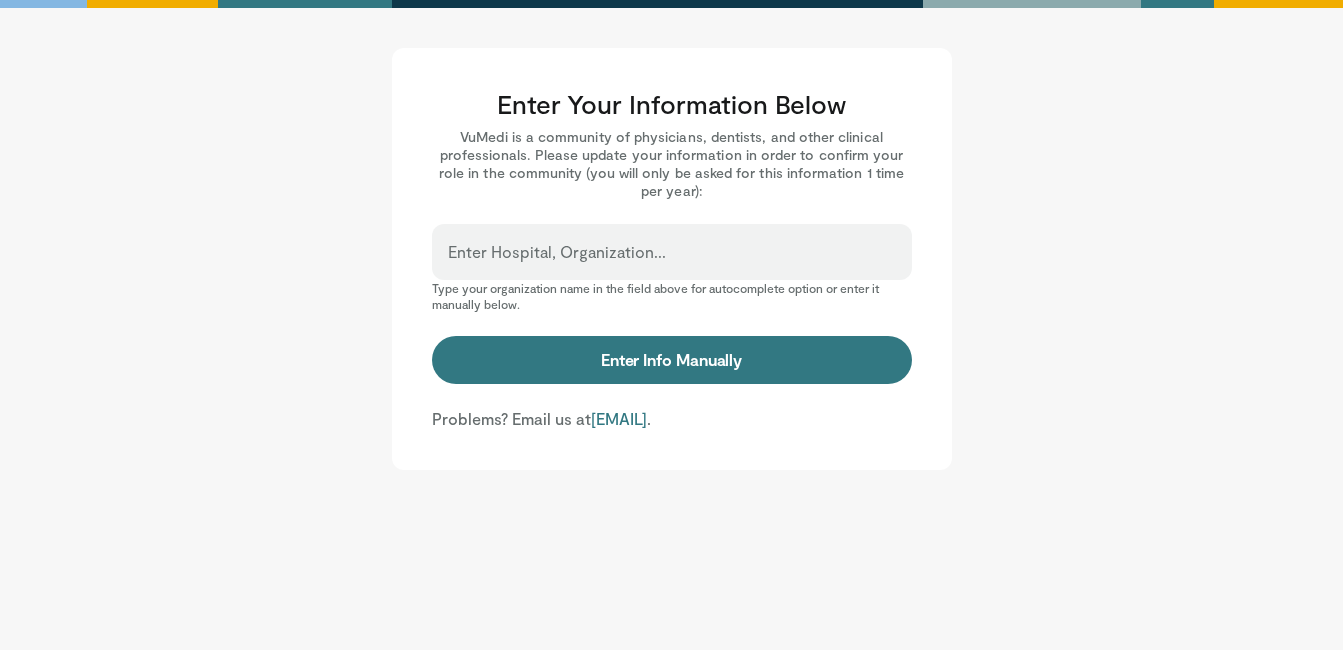 scroll, scrollTop: 0, scrollLeft: 0, axis: both 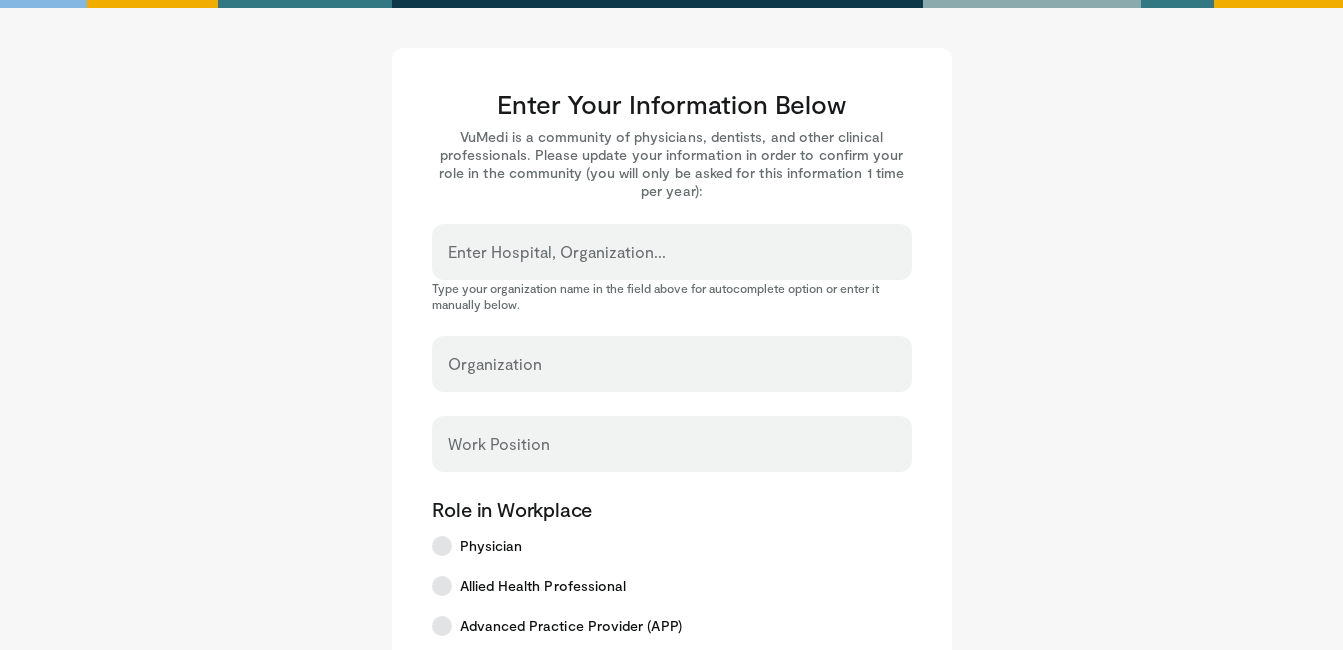 click on "Enter Hospital, Organization..." at bounding box center [672, 261] 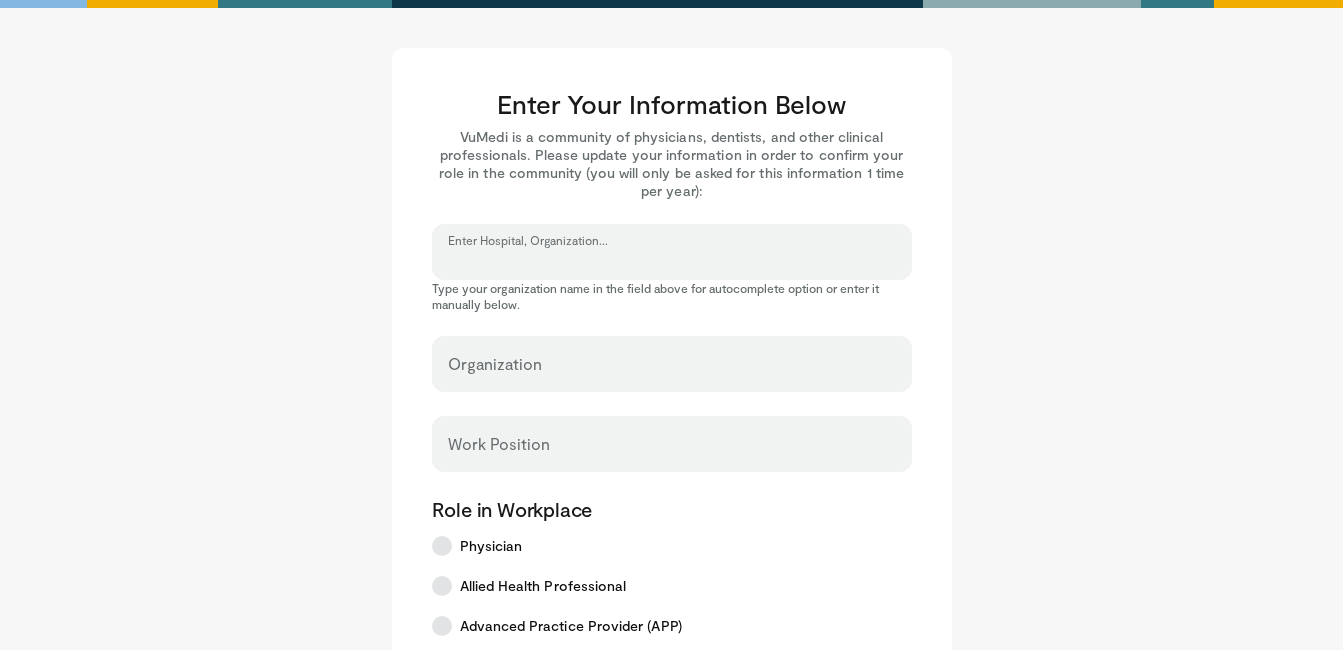 click on "Enter Hospital, Organization..." at bounding box center [672, 261] 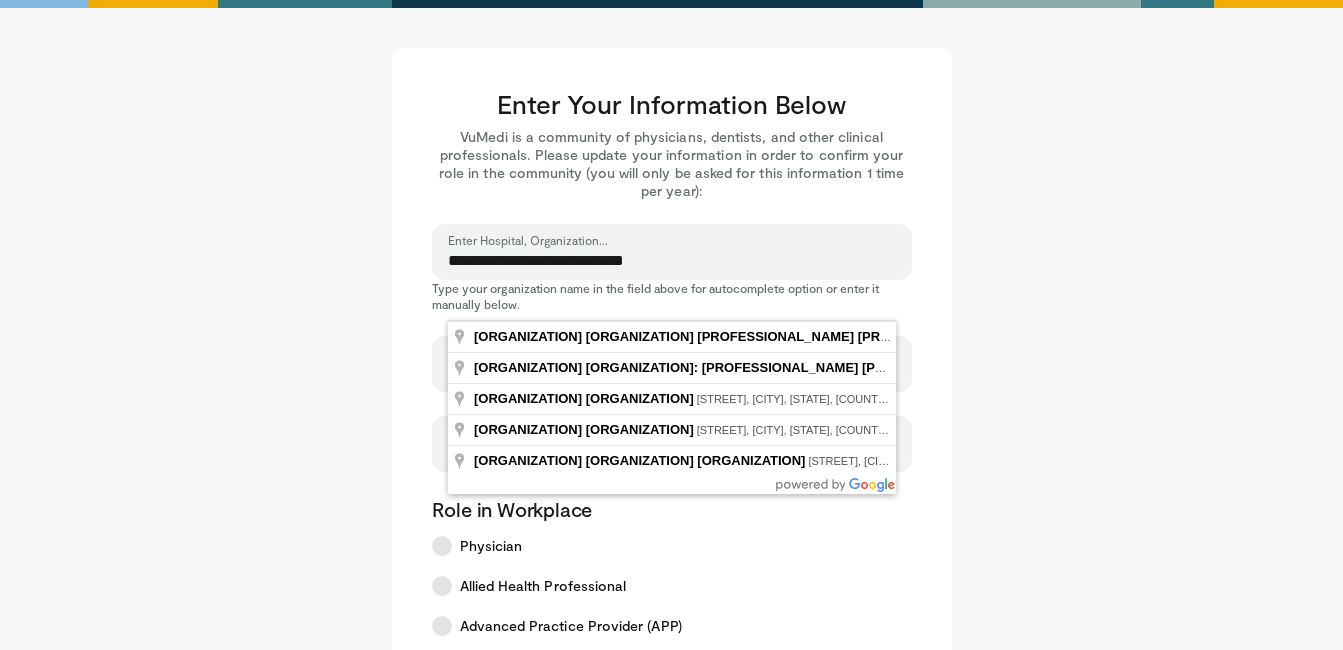 type on "**********" 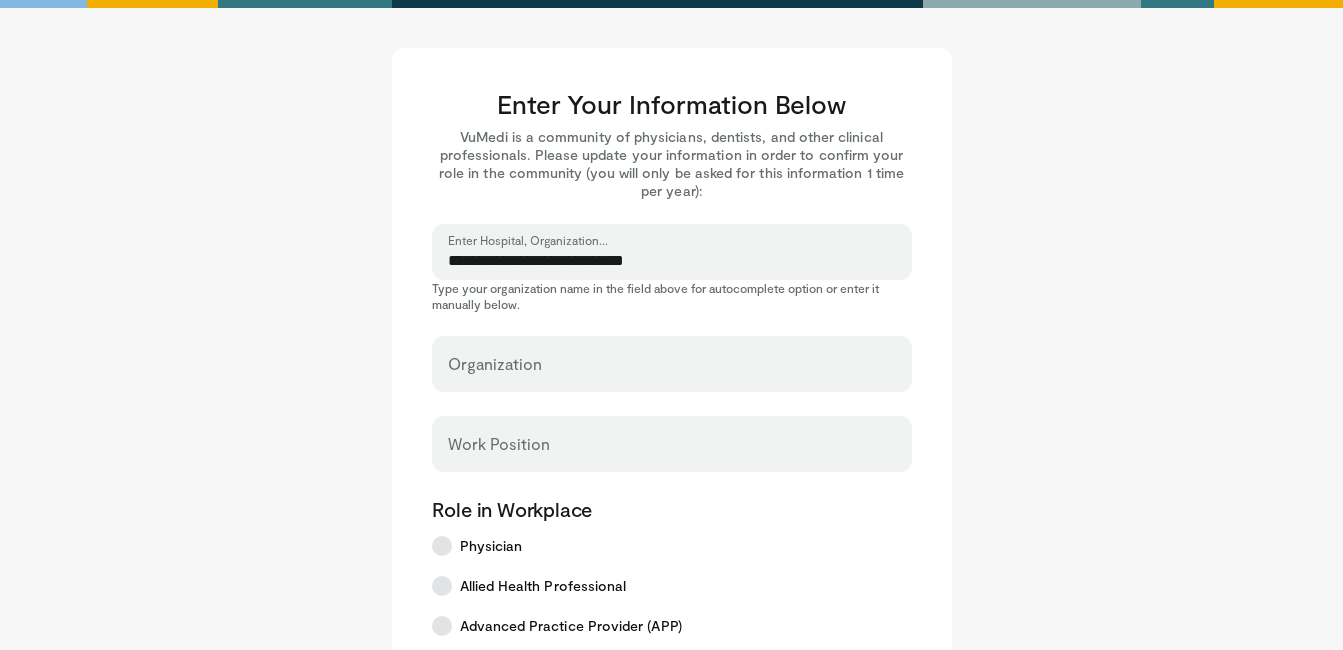click on "Organization" at bounding box center (672, 364) 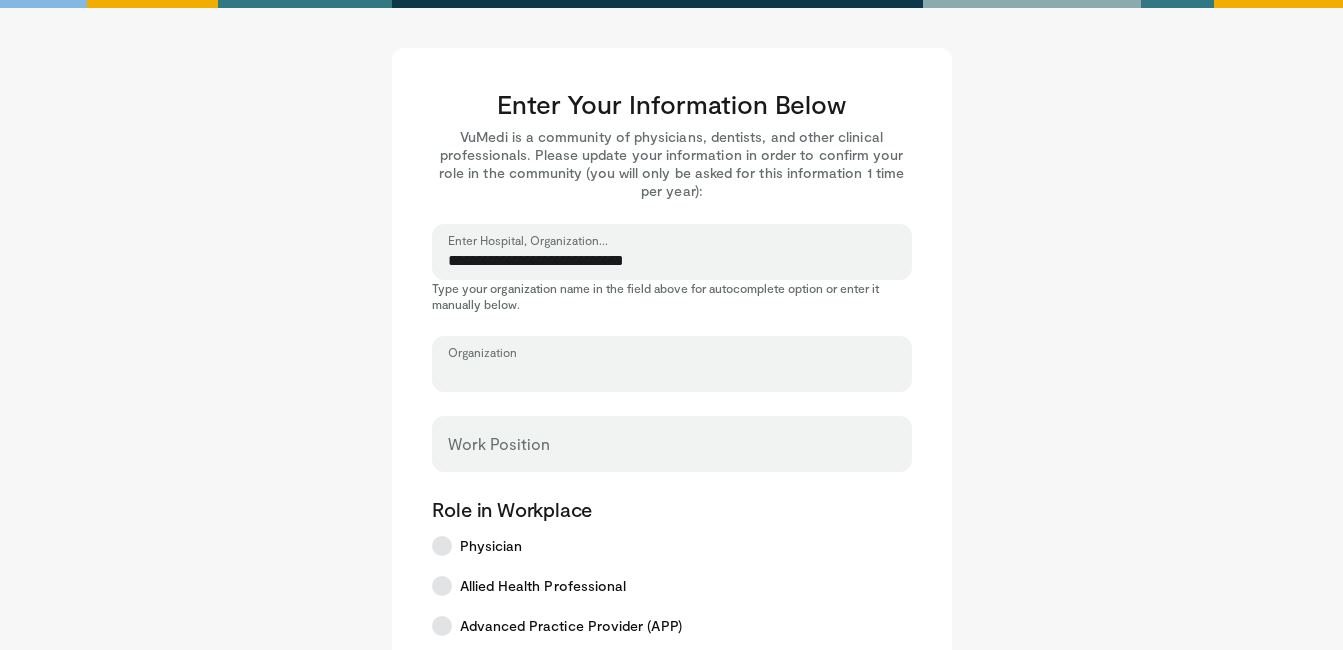 click on "Organization" at bounding box center [672, 373] 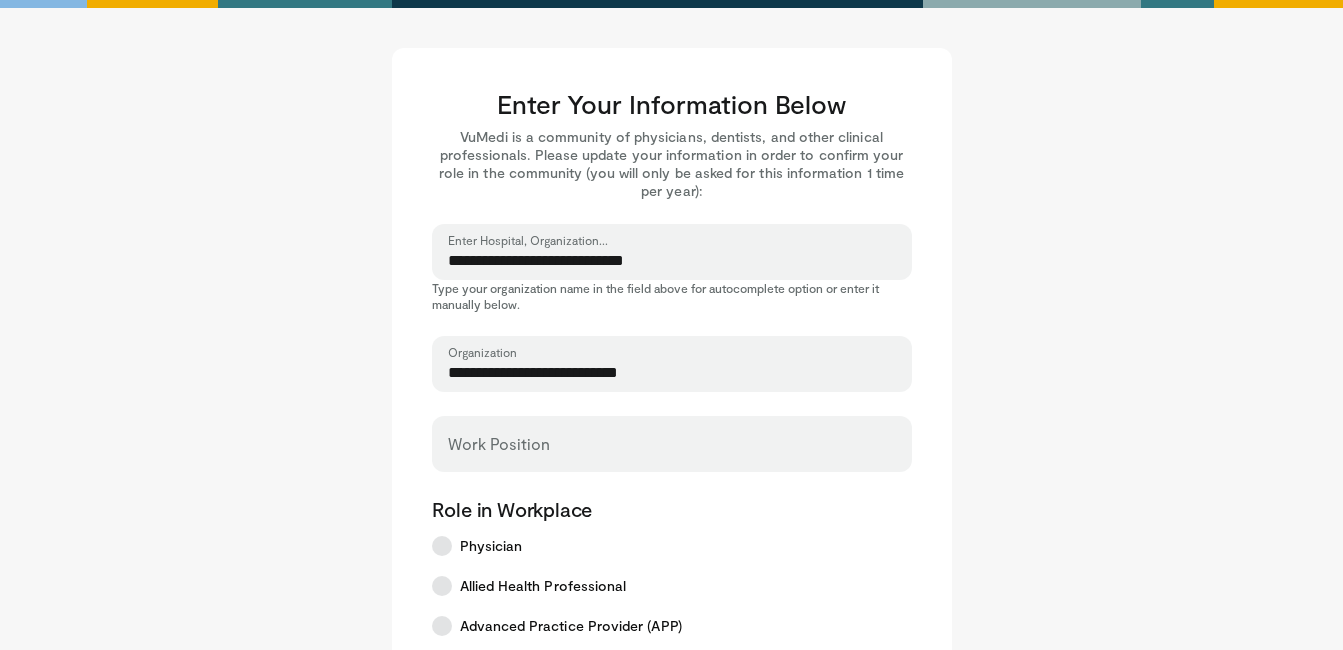 type on "**********" 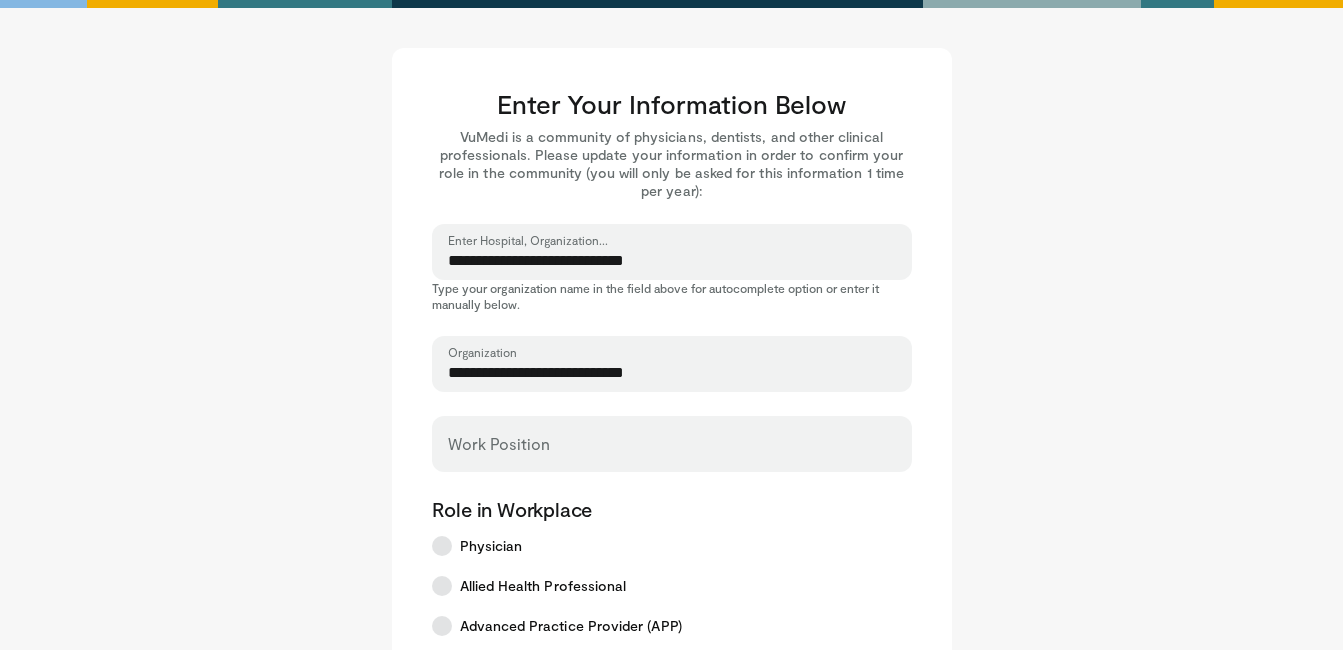 type on "**********" 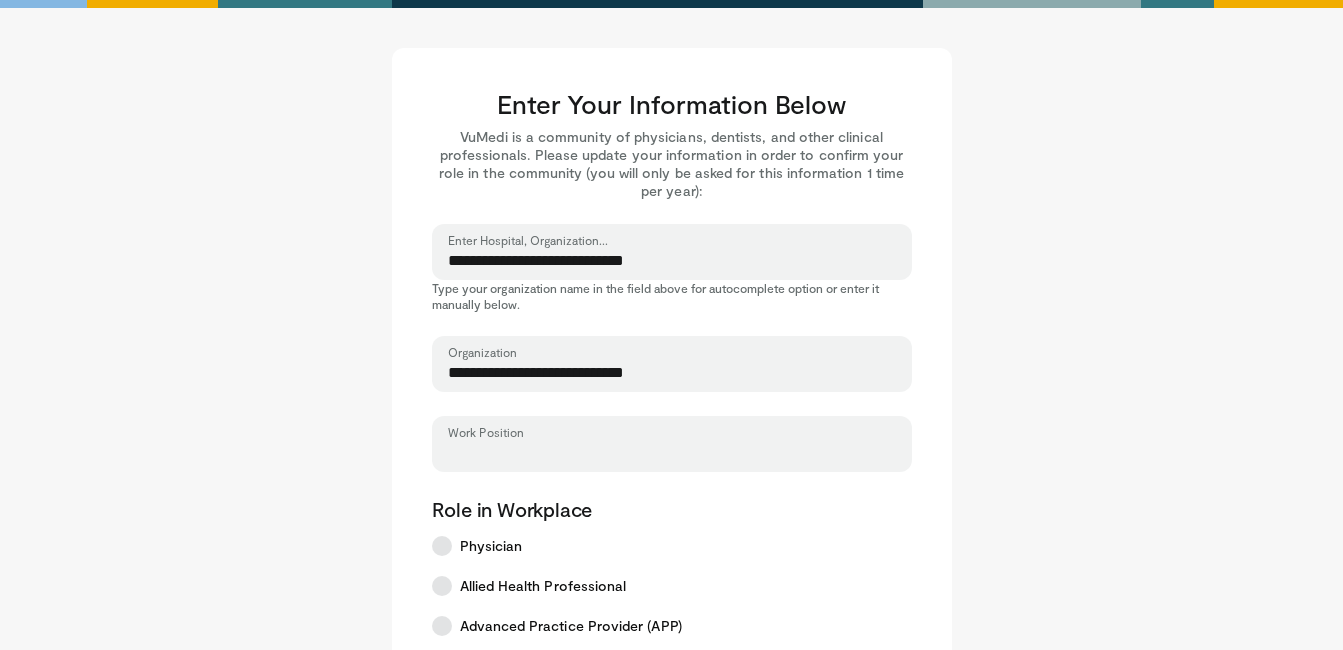 click on "Work Position" at bounding box center (672, 453) 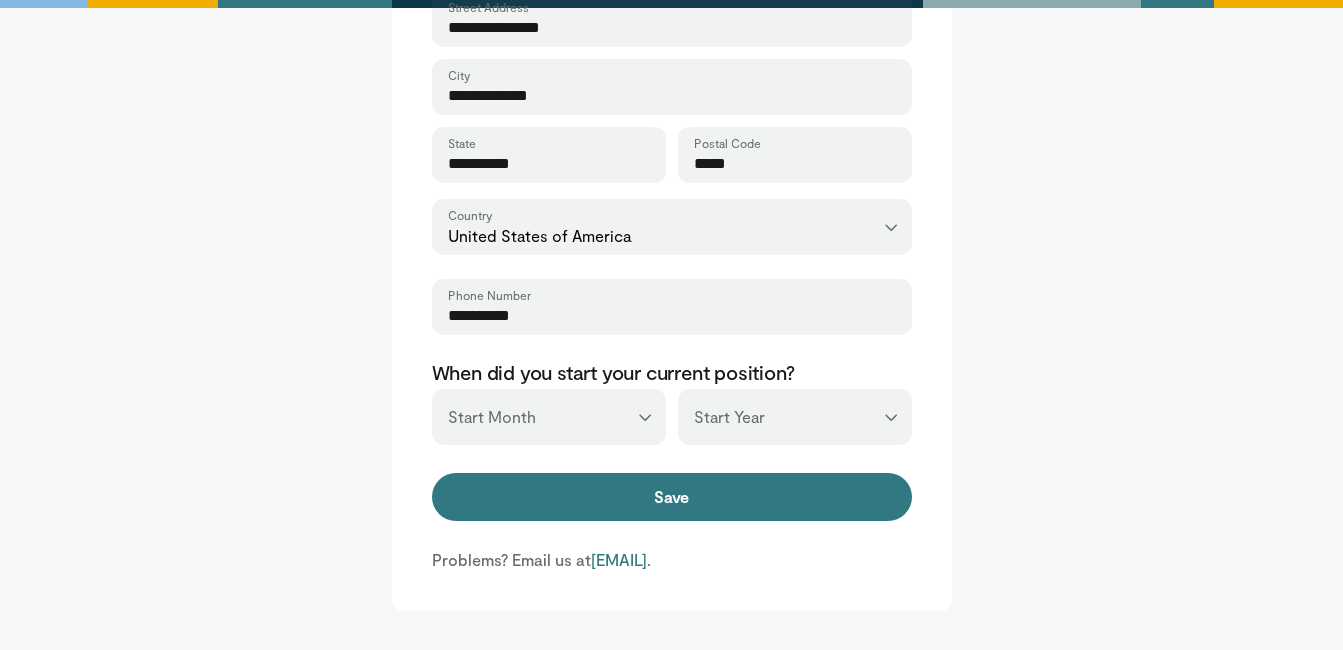 scroll, scrollTop: 720, scrollLeft: 0, axis: vertical 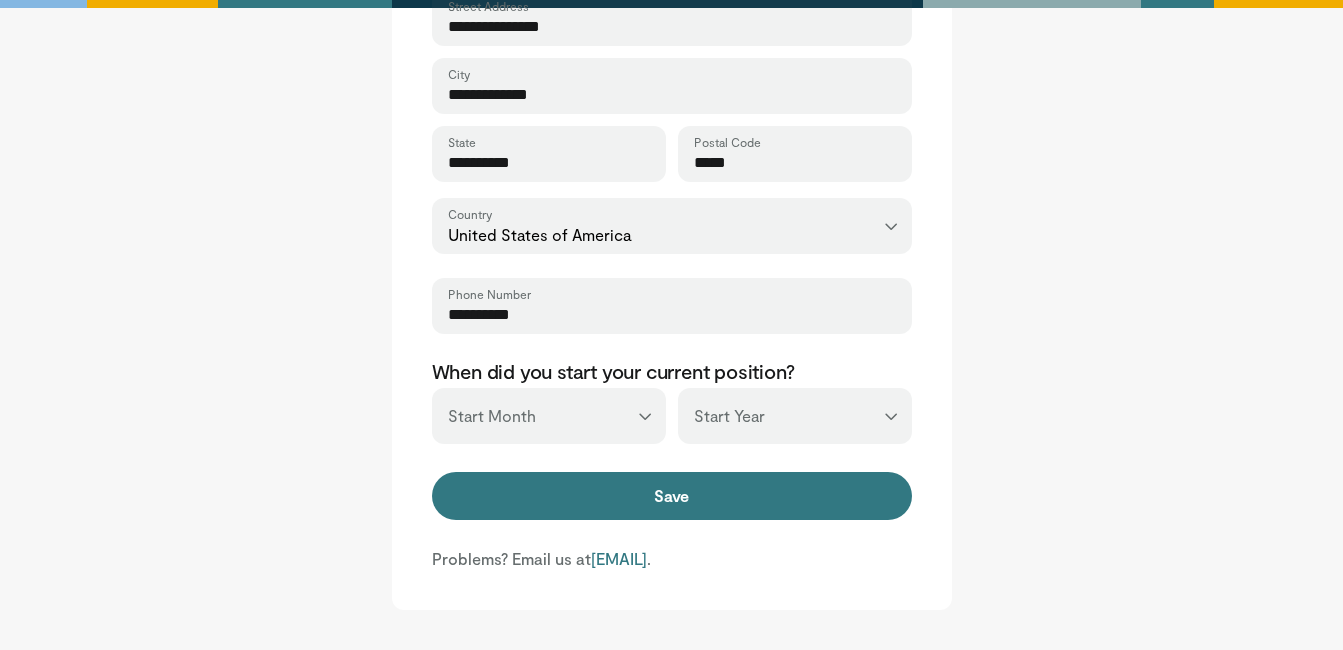 type on "*****" 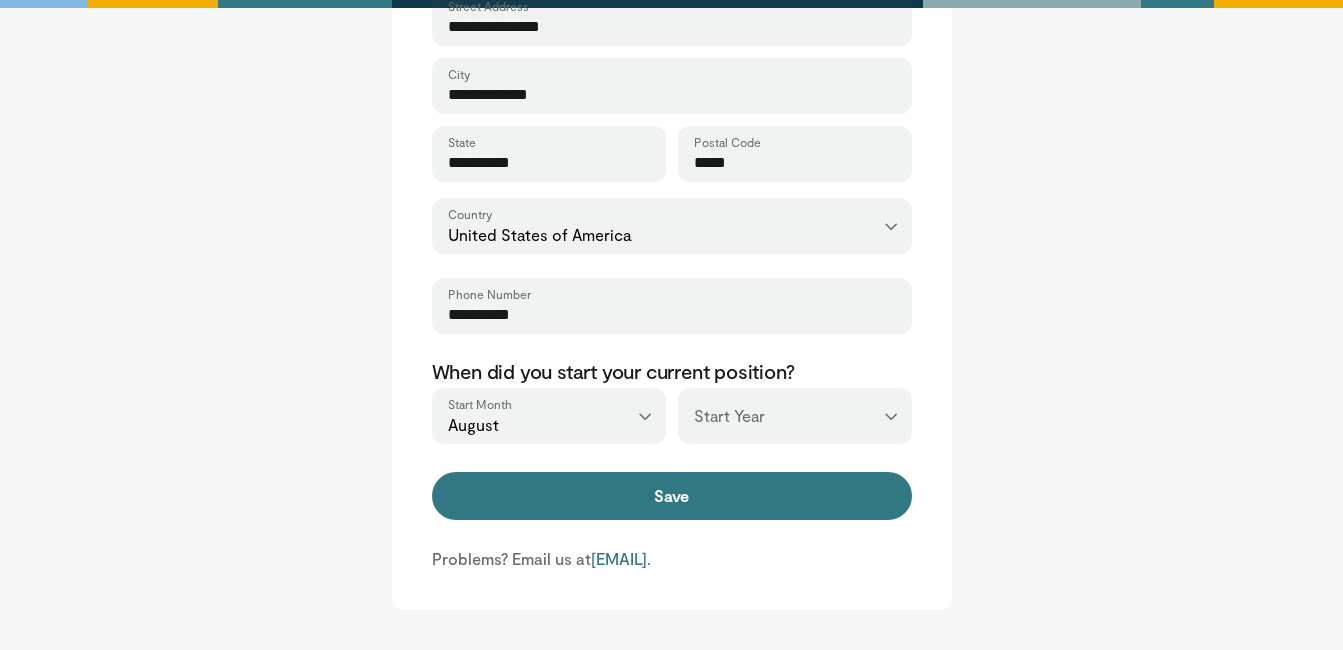 click on "***
****
****
****
****
****
****
****
****
****
****
****
****
****
****
****
****
****
****
****
****
****
****
****
****
****
****
****
****
**** **** **** **** ****" at bounding box center [795, 416] 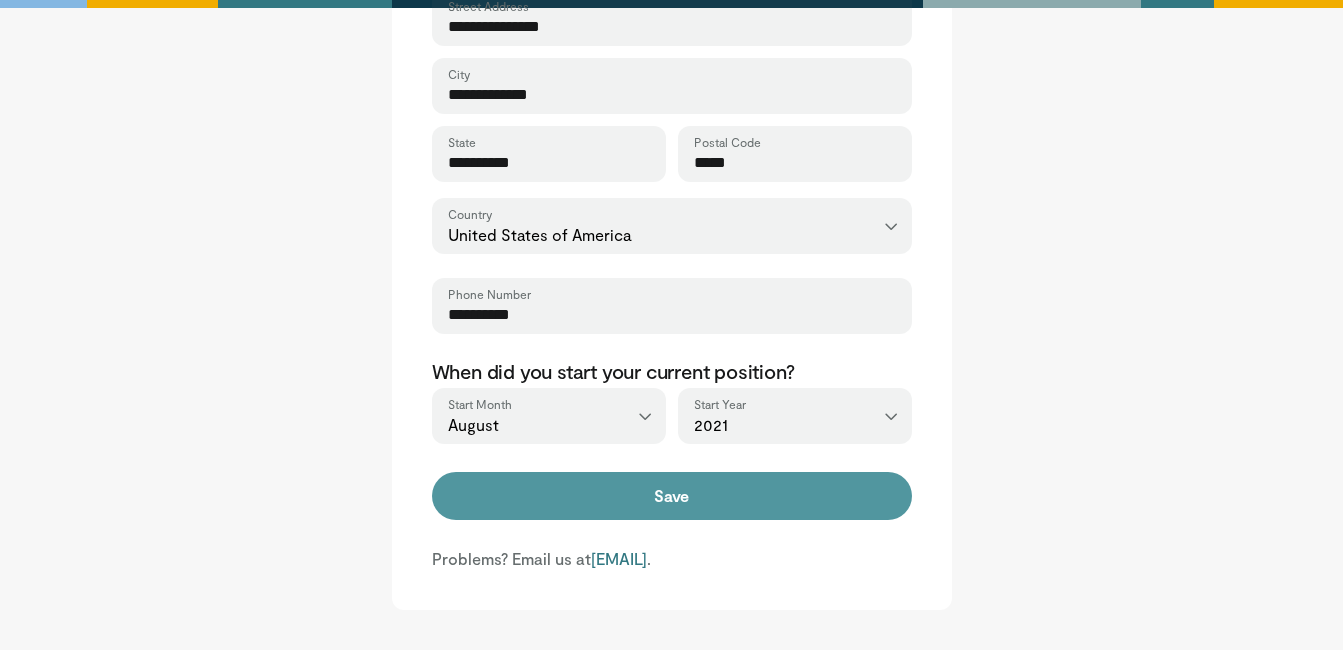 click on "Save" at bounding box center [672, 496] 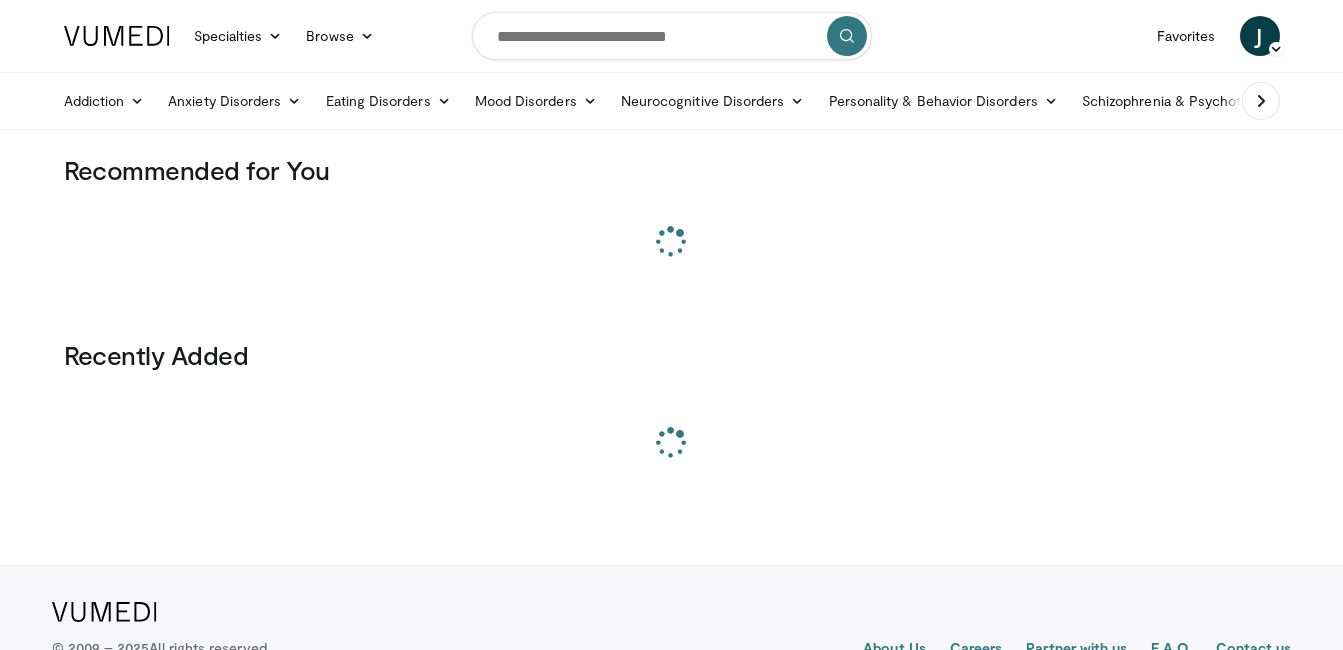 scroll, scrollTop: 0, scrollLeft: 0, axis: both 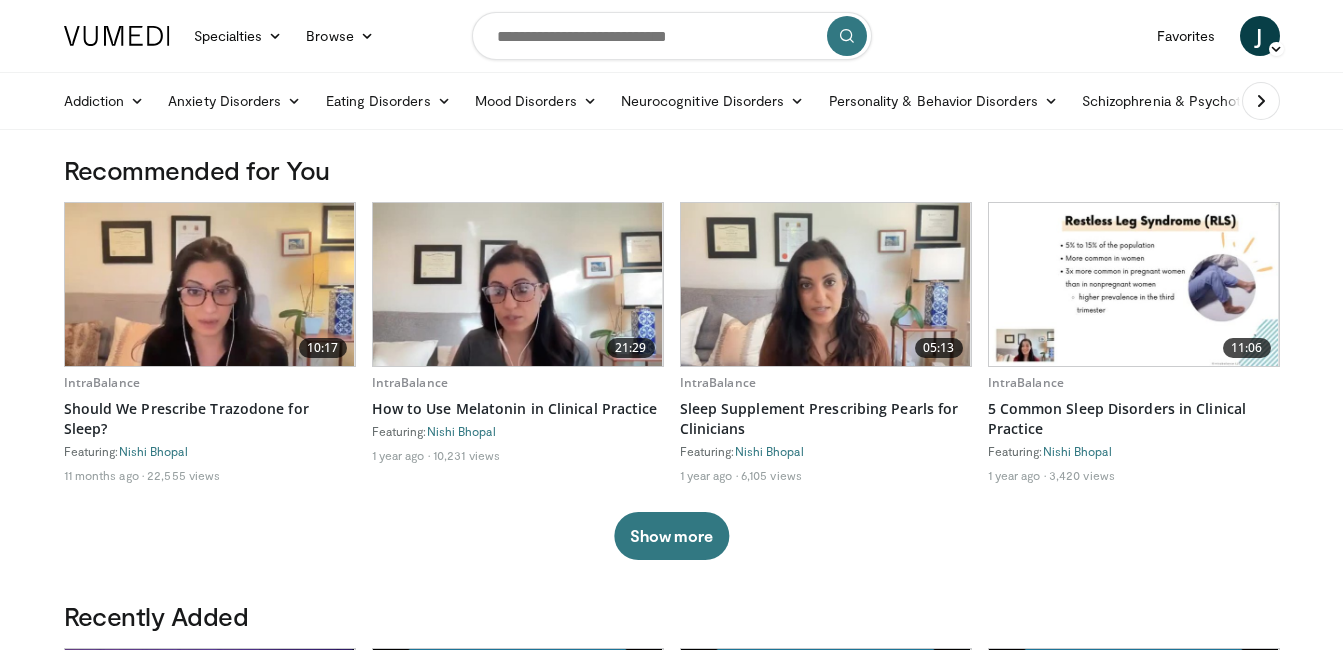 click on "Featuring:  [FIRST] [LAST]" at bounding box center [672, 377] 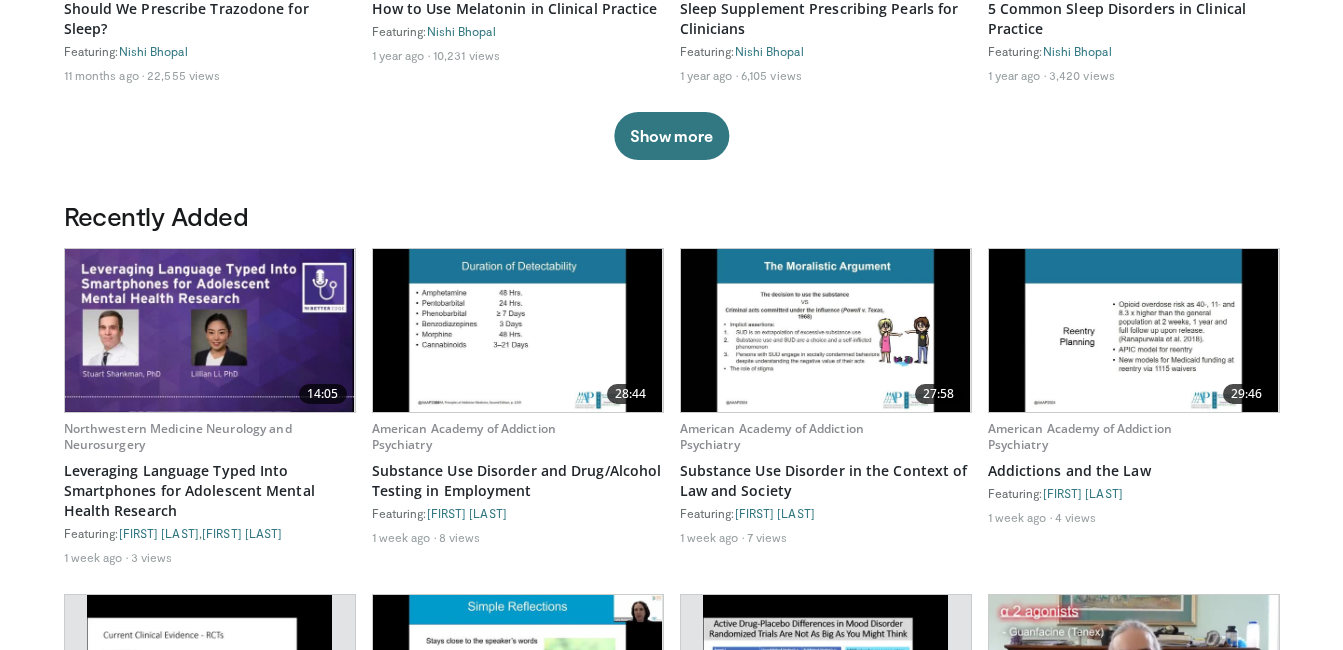 scroll, scrollTop: 440, scrollLeft: 0, axis: vertical 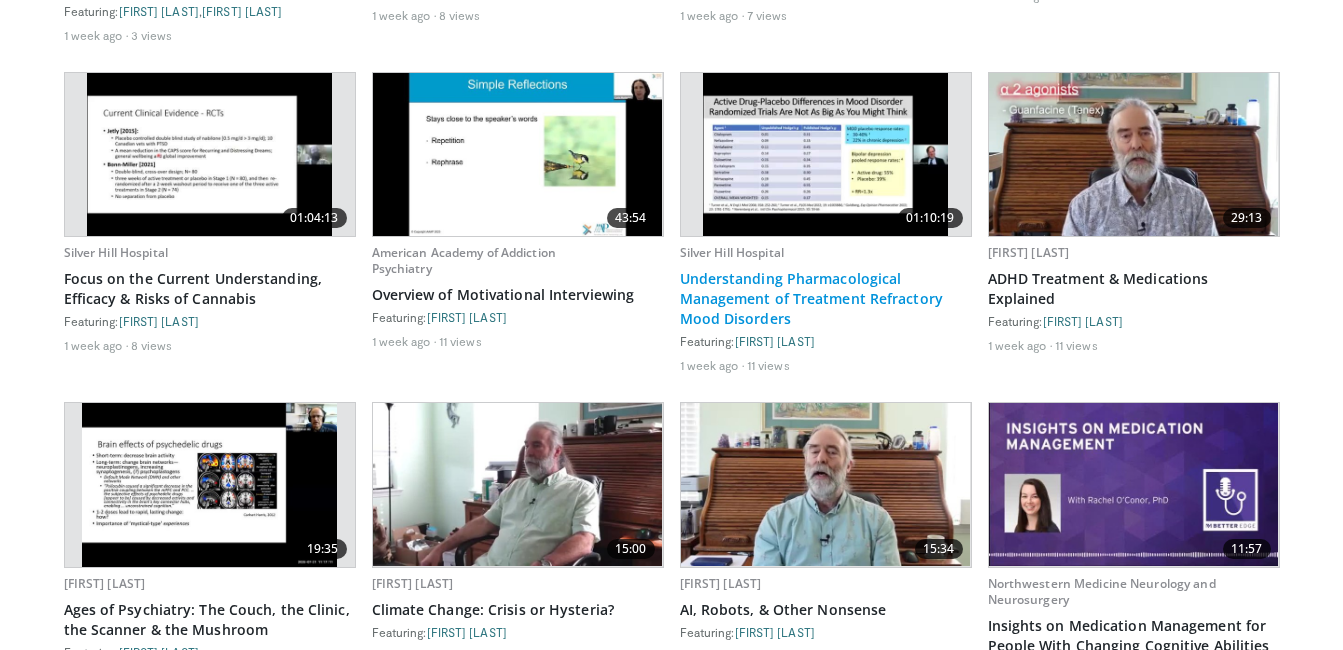 click on "Understanding Pharmacological Management of Treatment Refractory Mood Disorders" at bounding box center [826, 299] 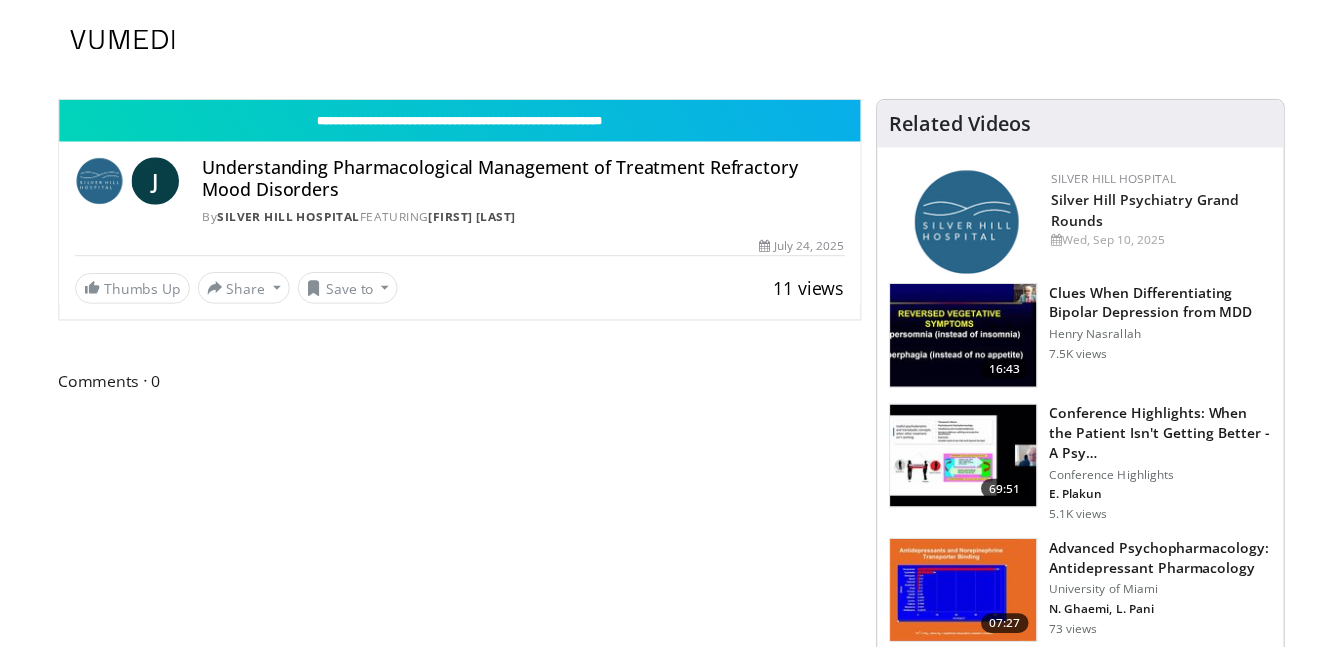 scroll, scrollTop: 0, scrollLeft: 0, axis: both 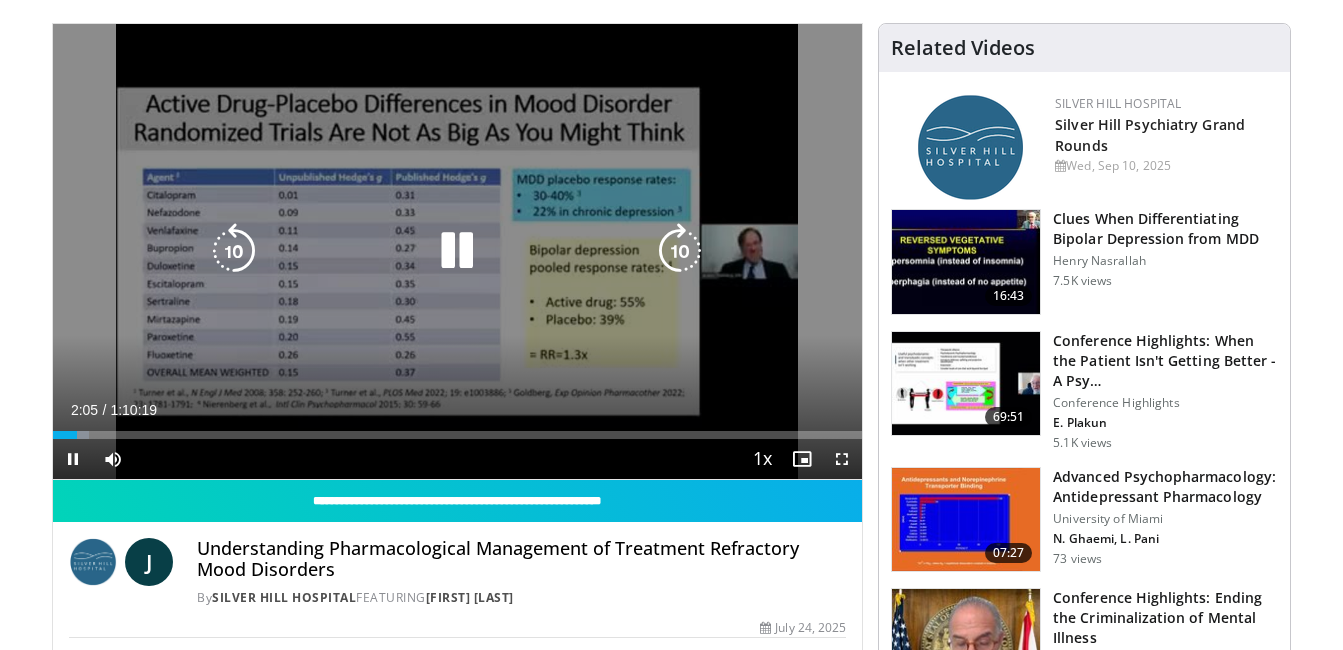 click at bounding box center [457, 251] 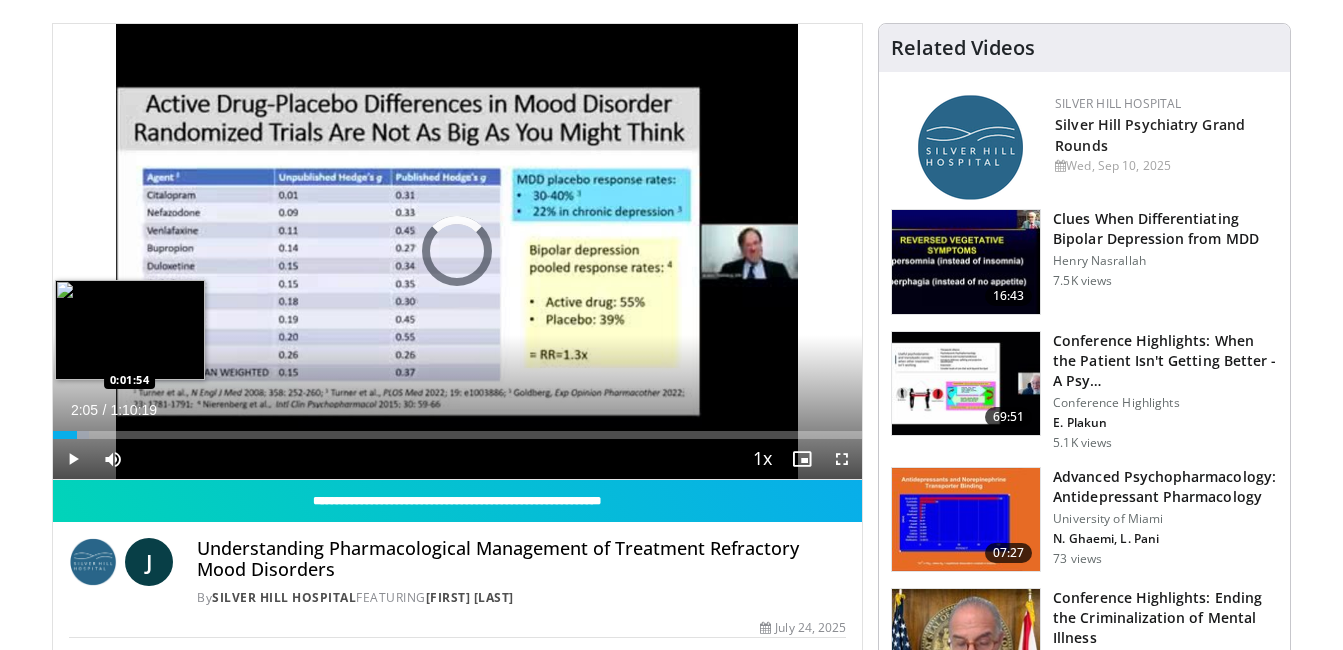 click on "0:02:05" at bounding box center [65, 435] 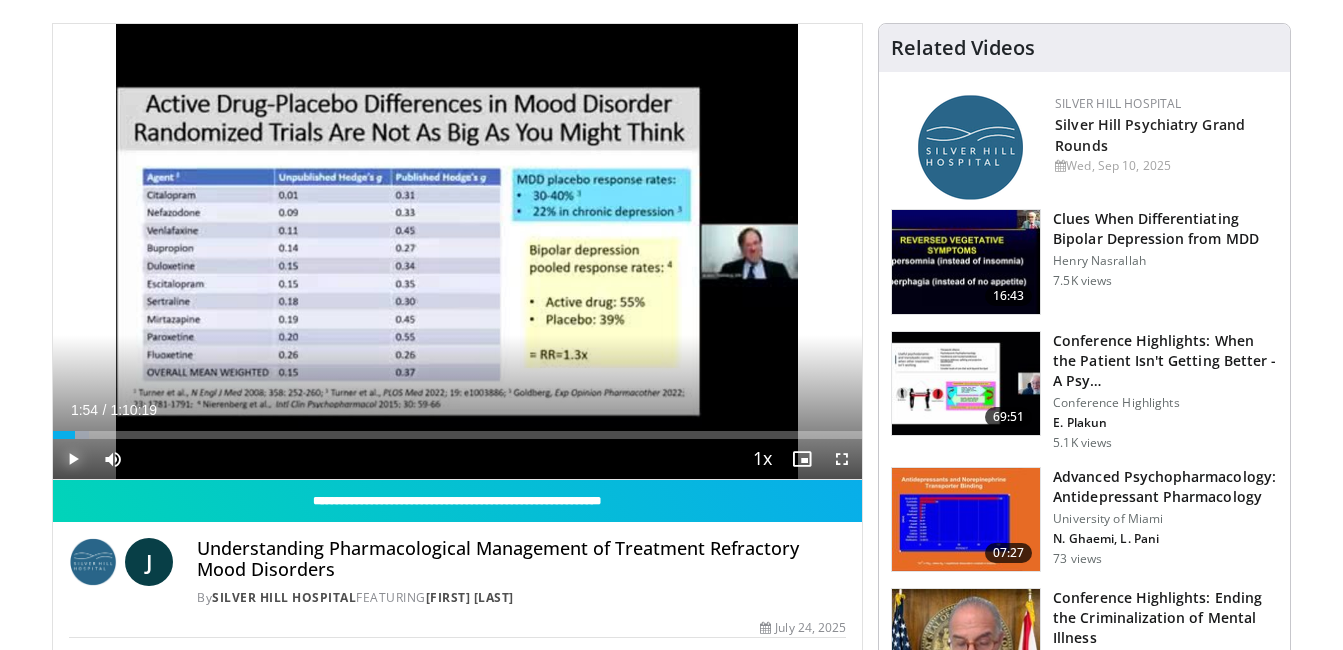 click at bounding box center [73, 459] 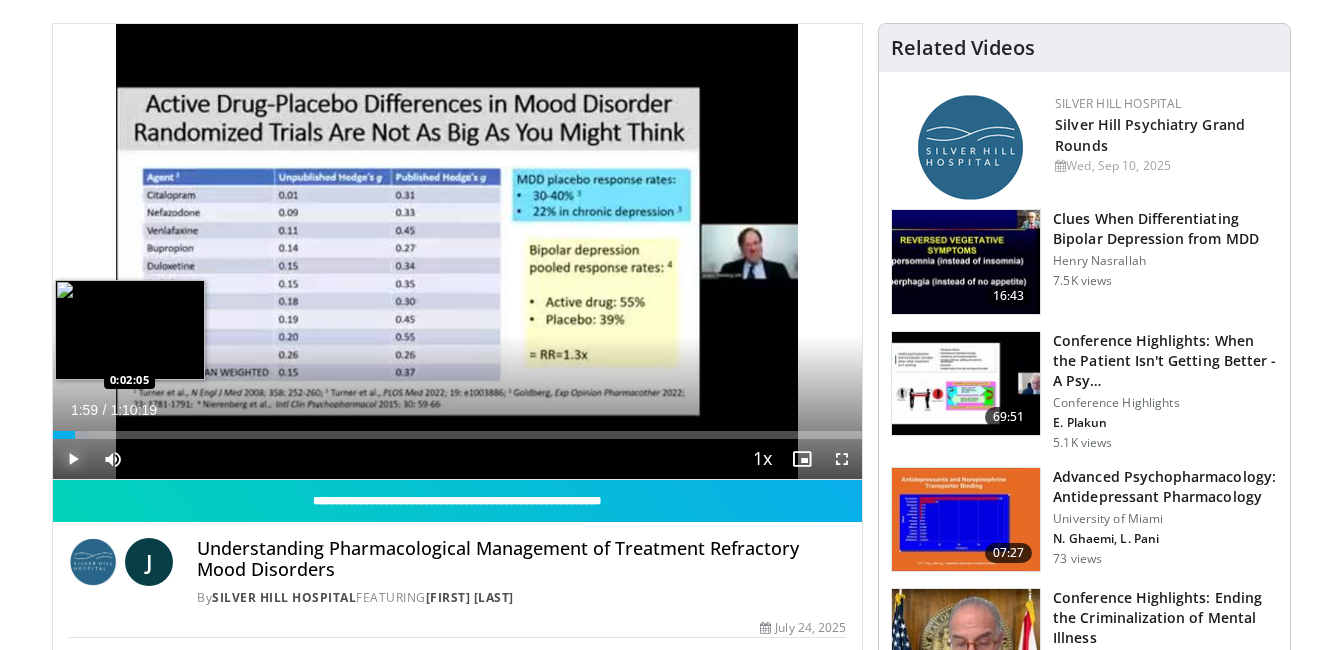 click on "0:01:59" at bounding box center (64, 435) 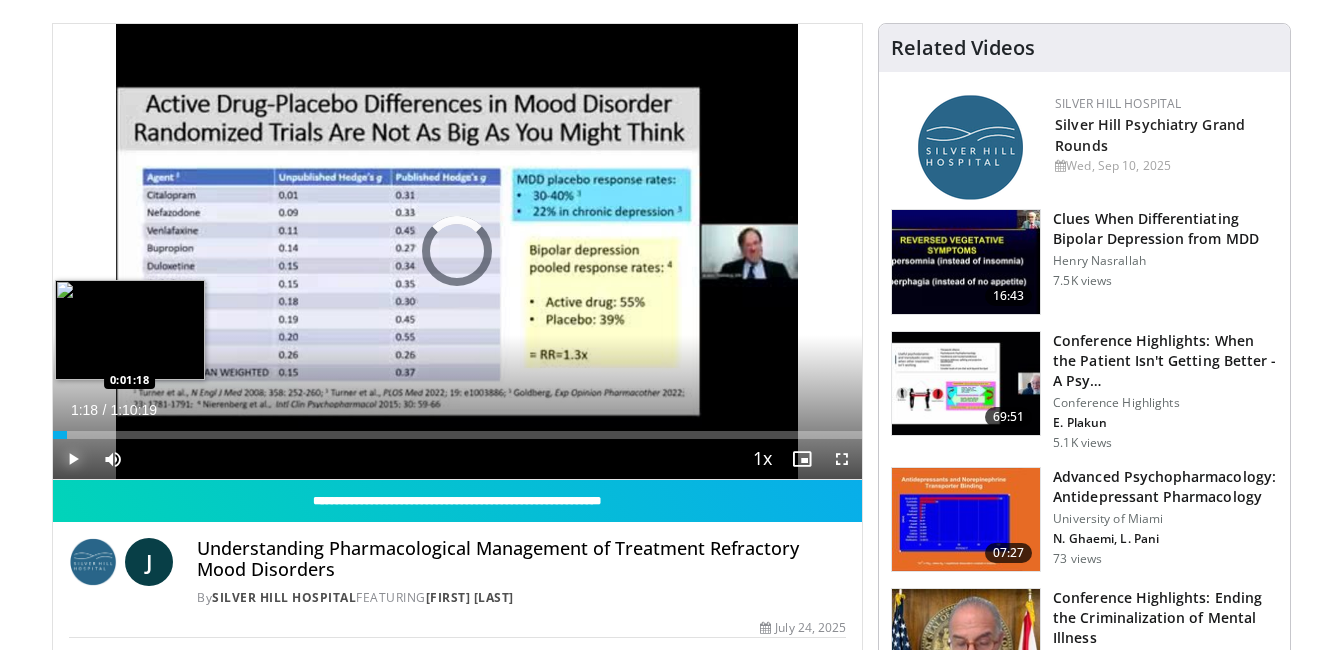 click on "0:01:18" at bounding box center (60, 435) 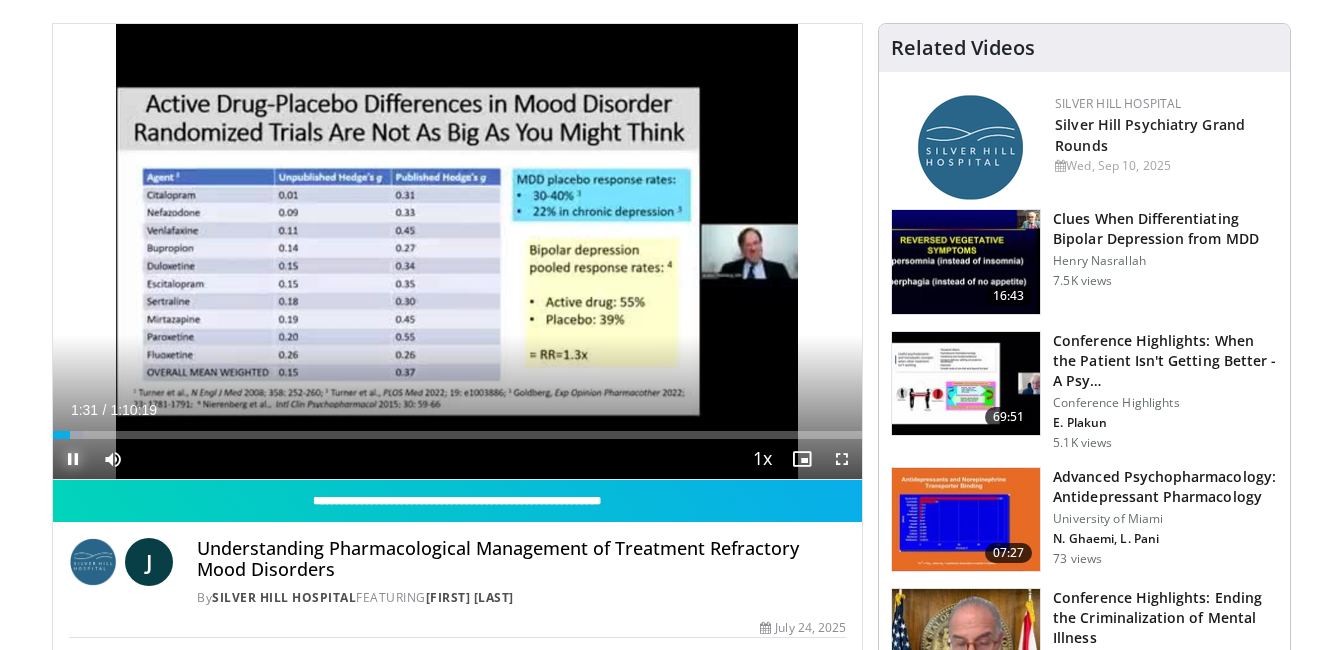 click at bounding box center (73, 459) 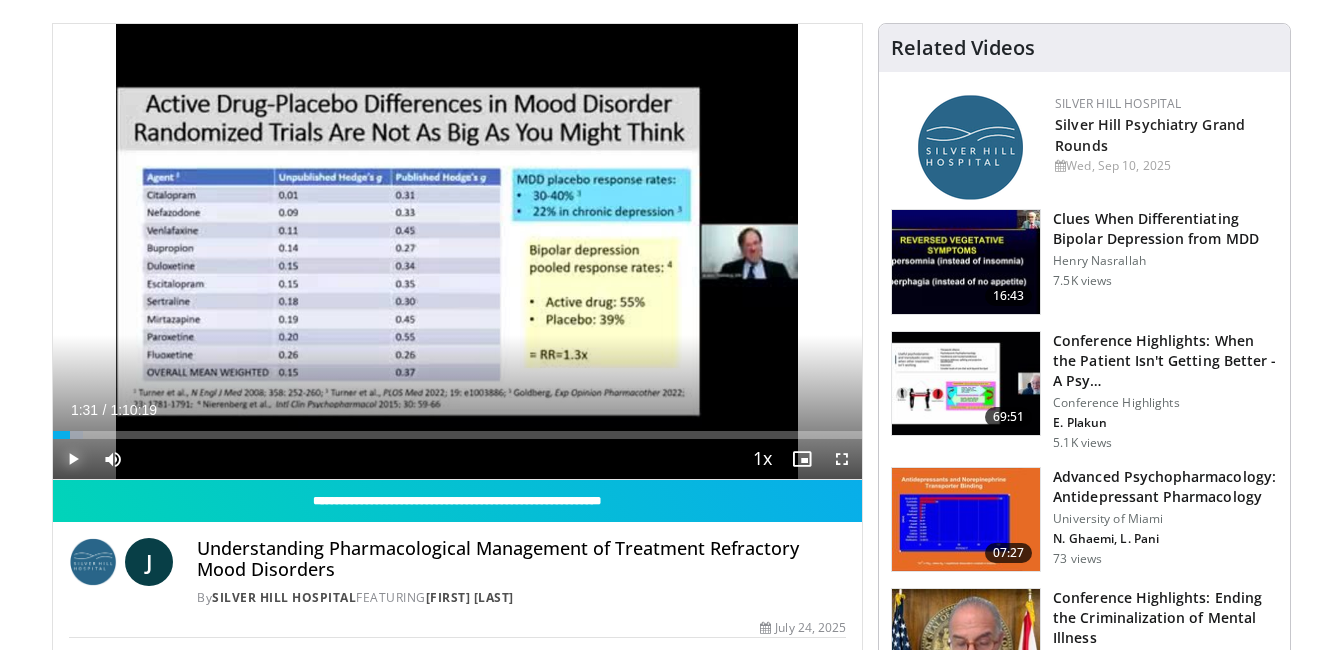 click at bounding box center [73, 459] 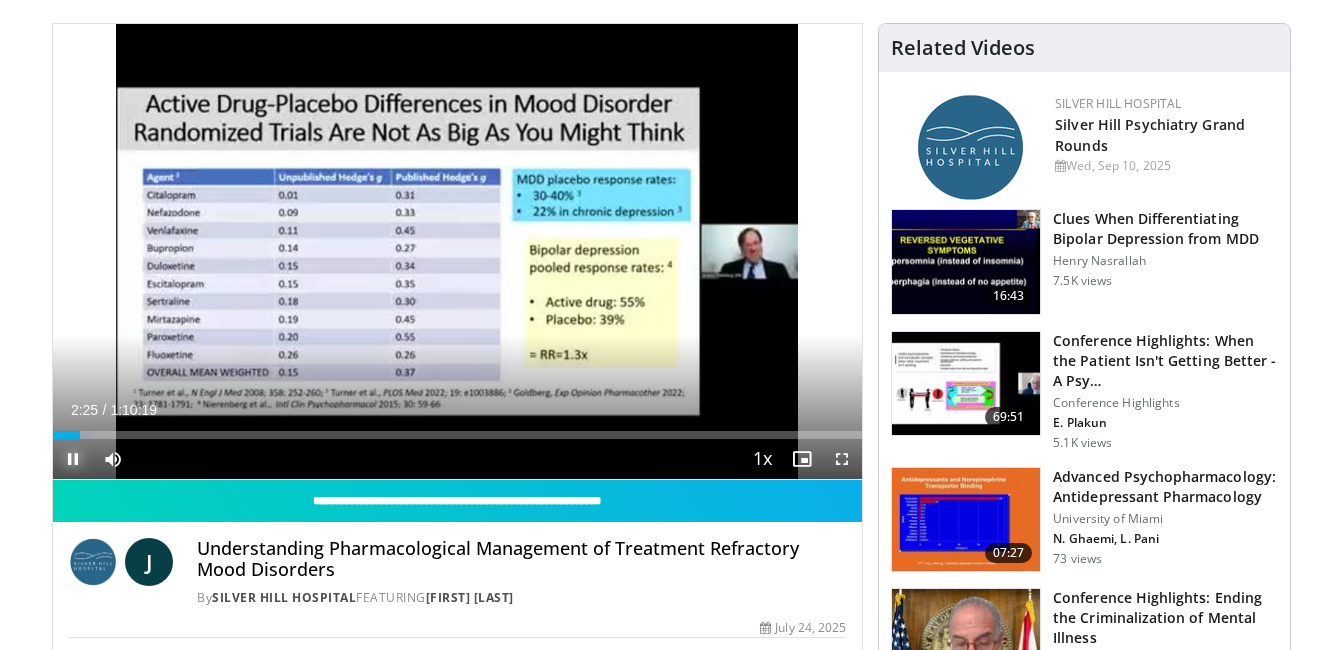 click at bounding box center [73, 459] 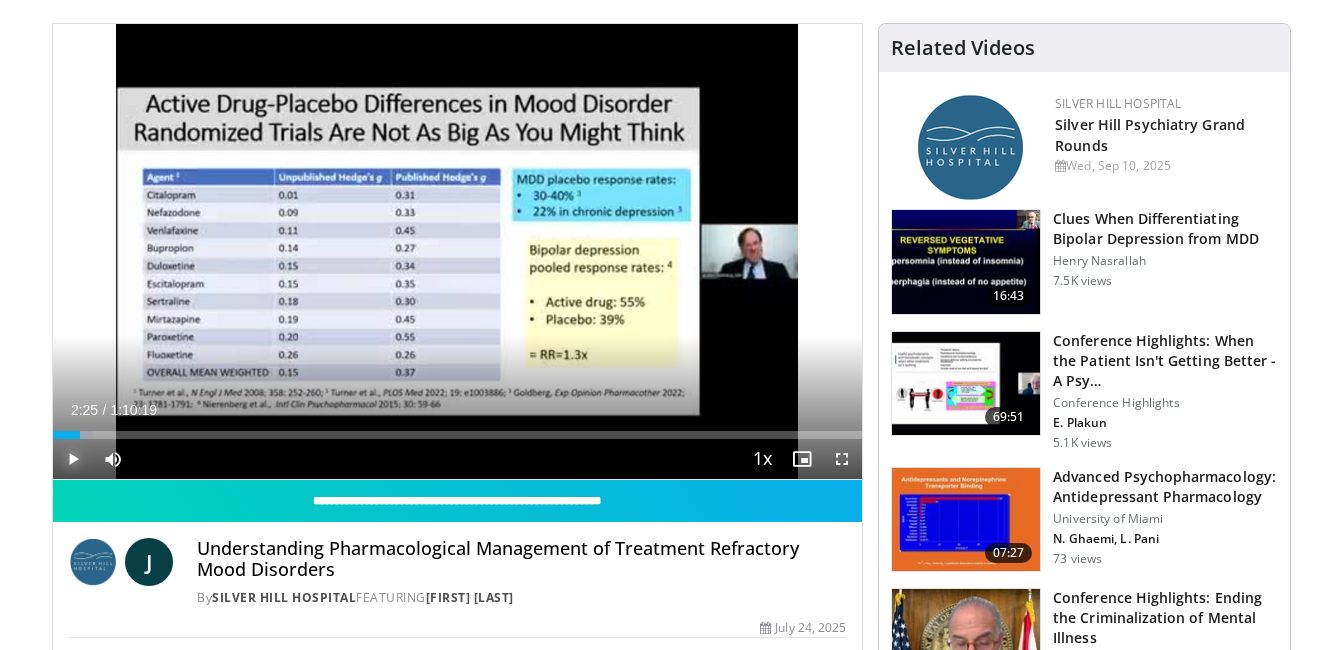 click at bounding box center [73, 459] 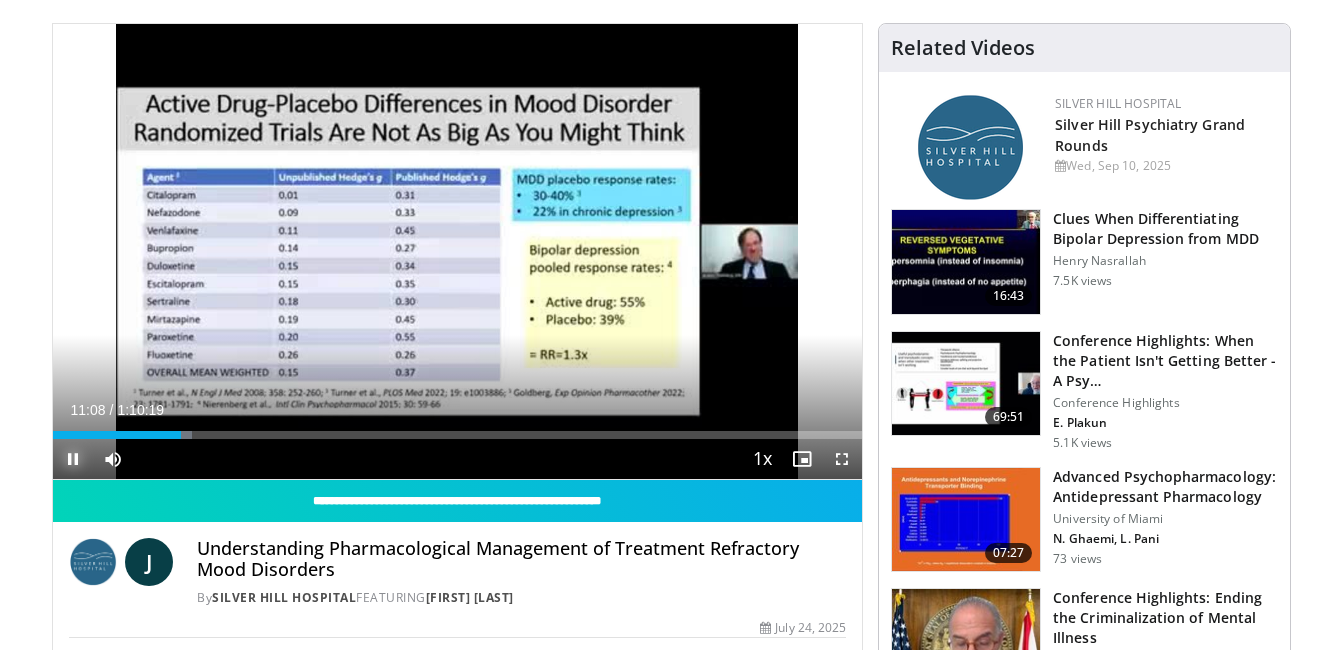 click at bounding box center (73, 459) 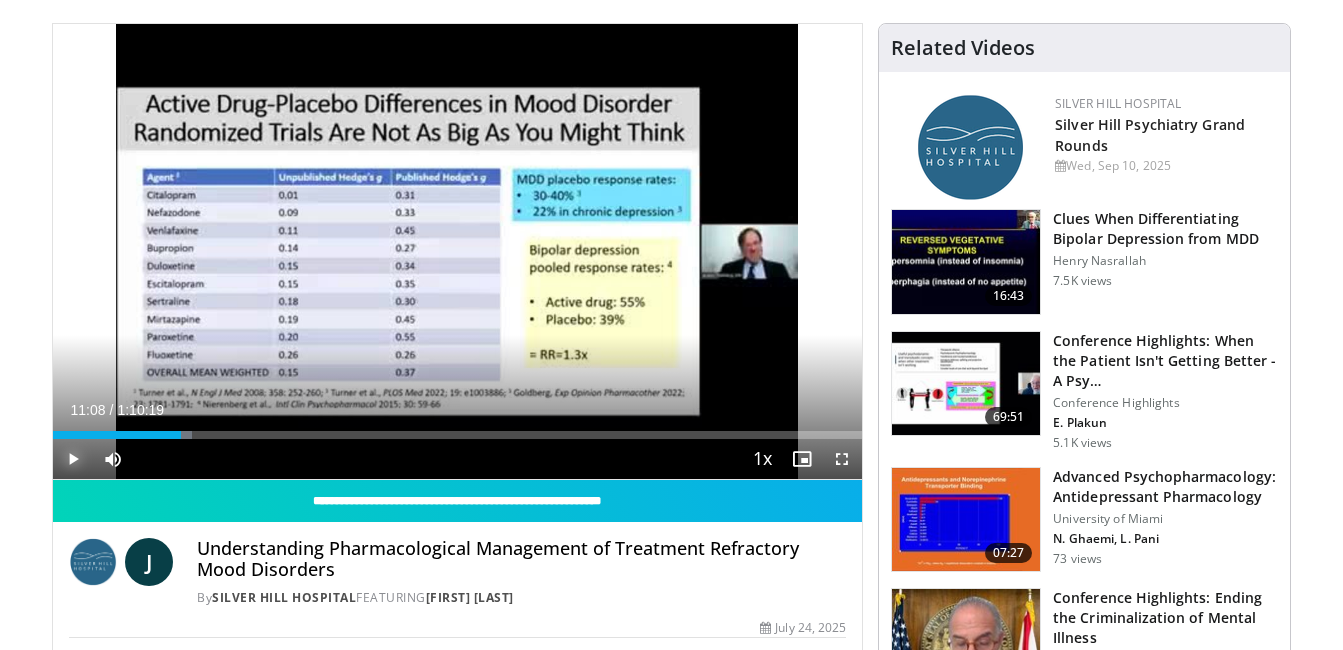click at bounding box center [73, 459] 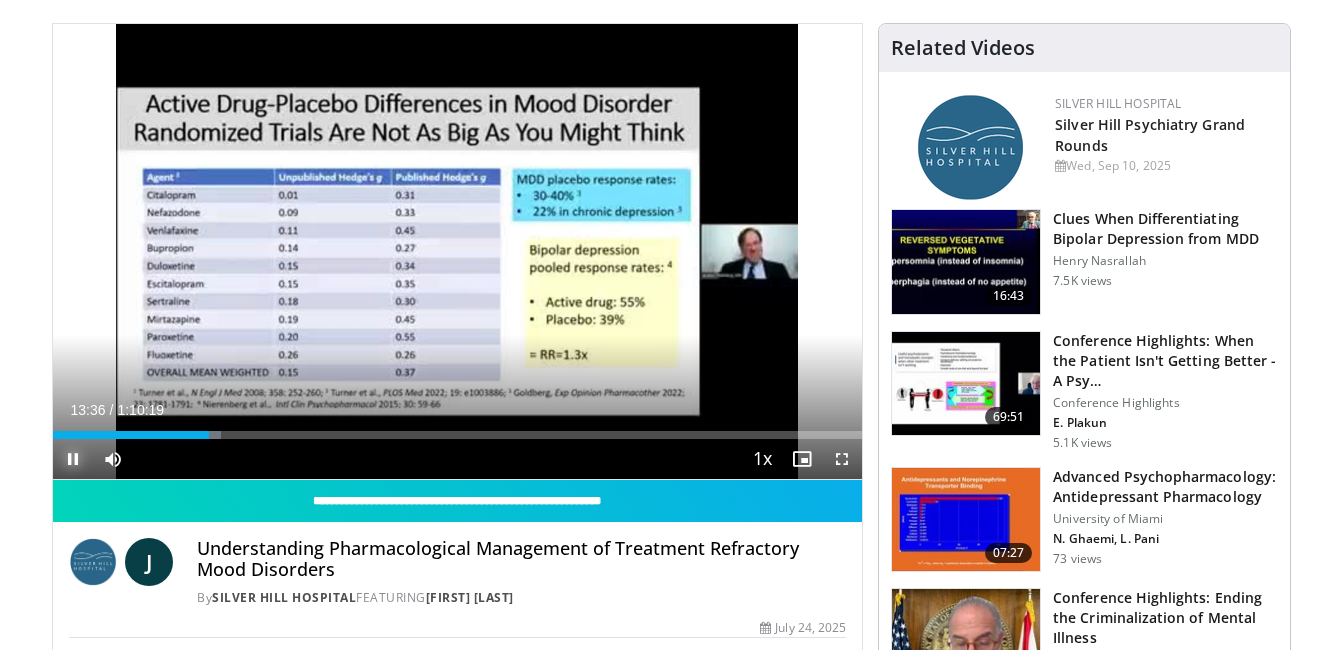click at bounding box center [73, 459] 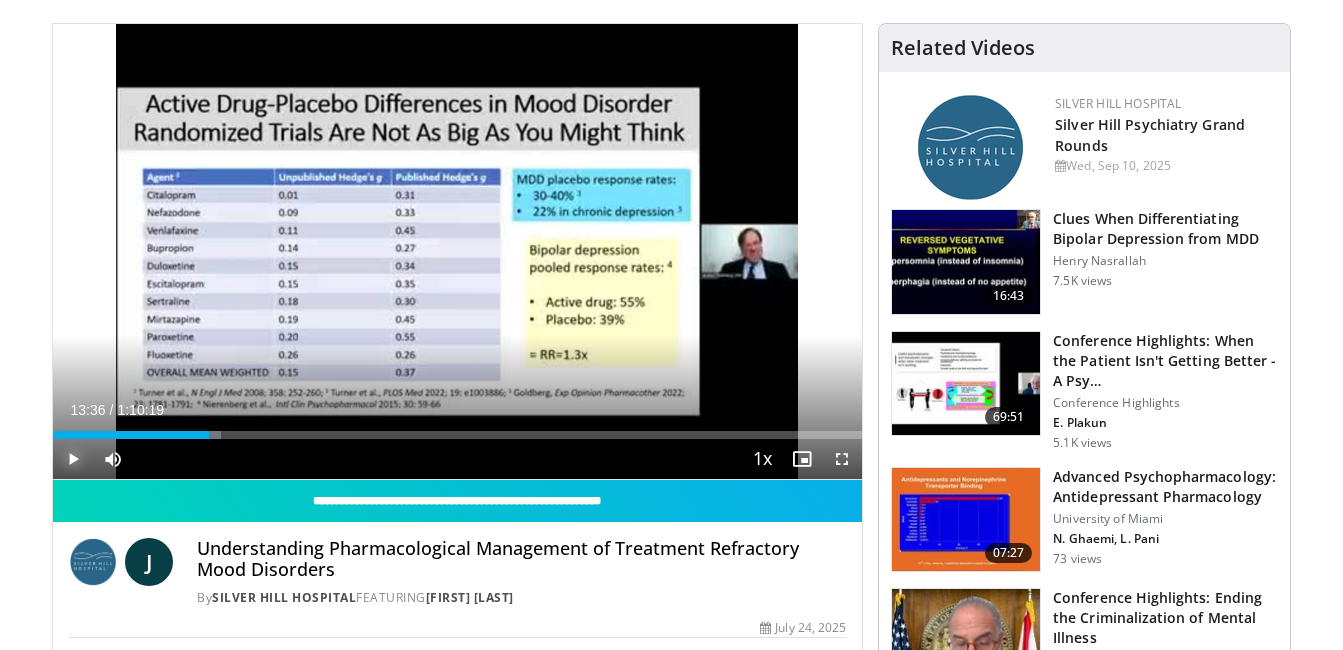 click at bounding box center (73, 459) 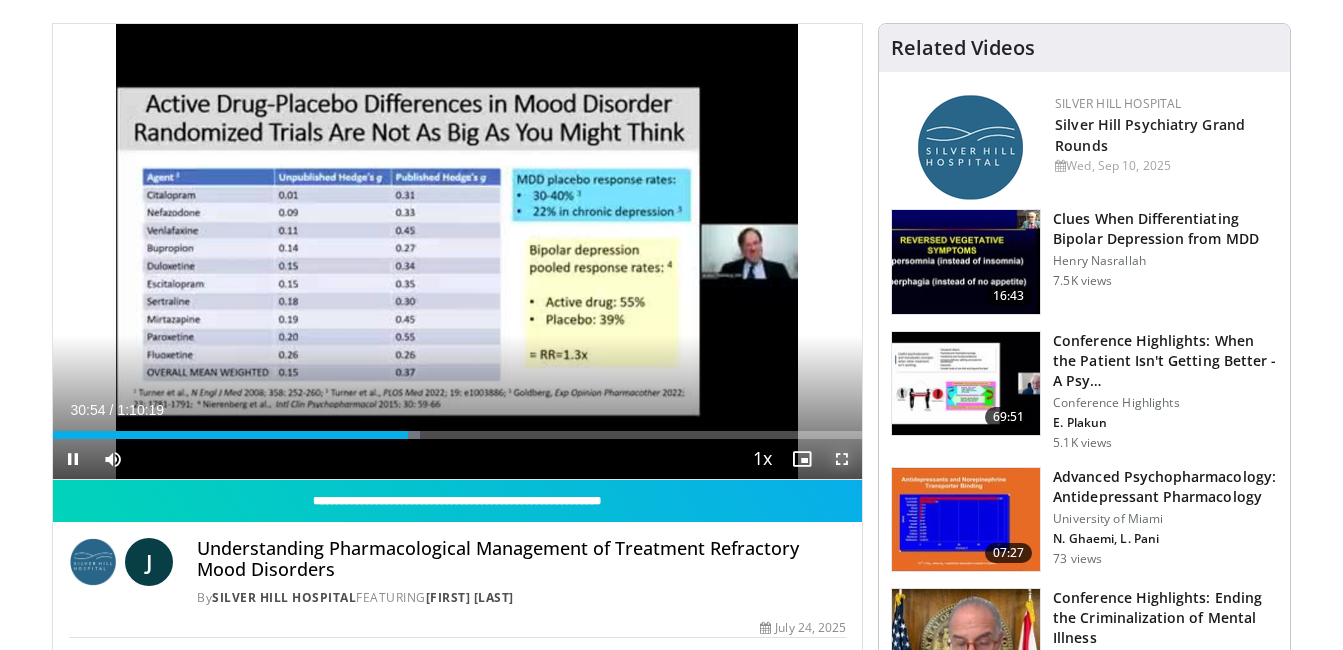click at bounding box center (842, 459) 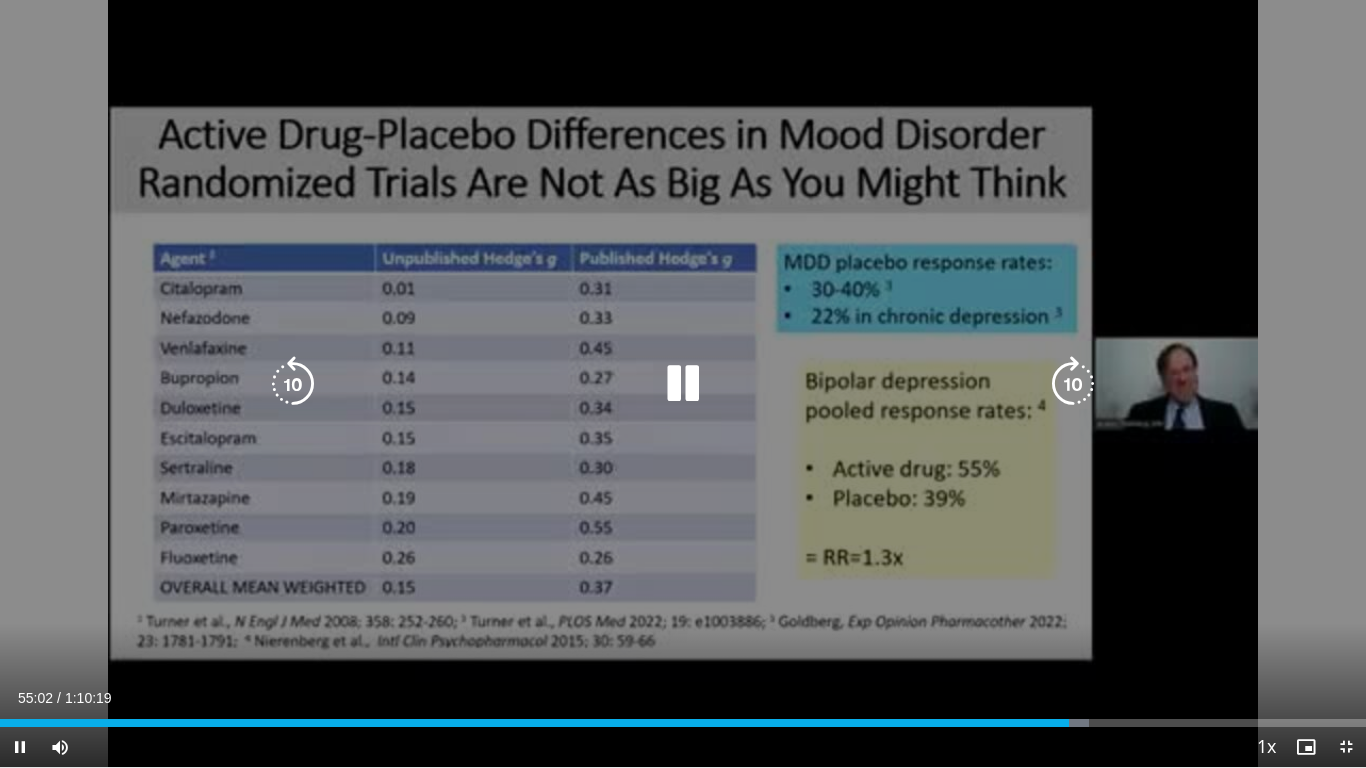 click at bounding box center [683, 384] 